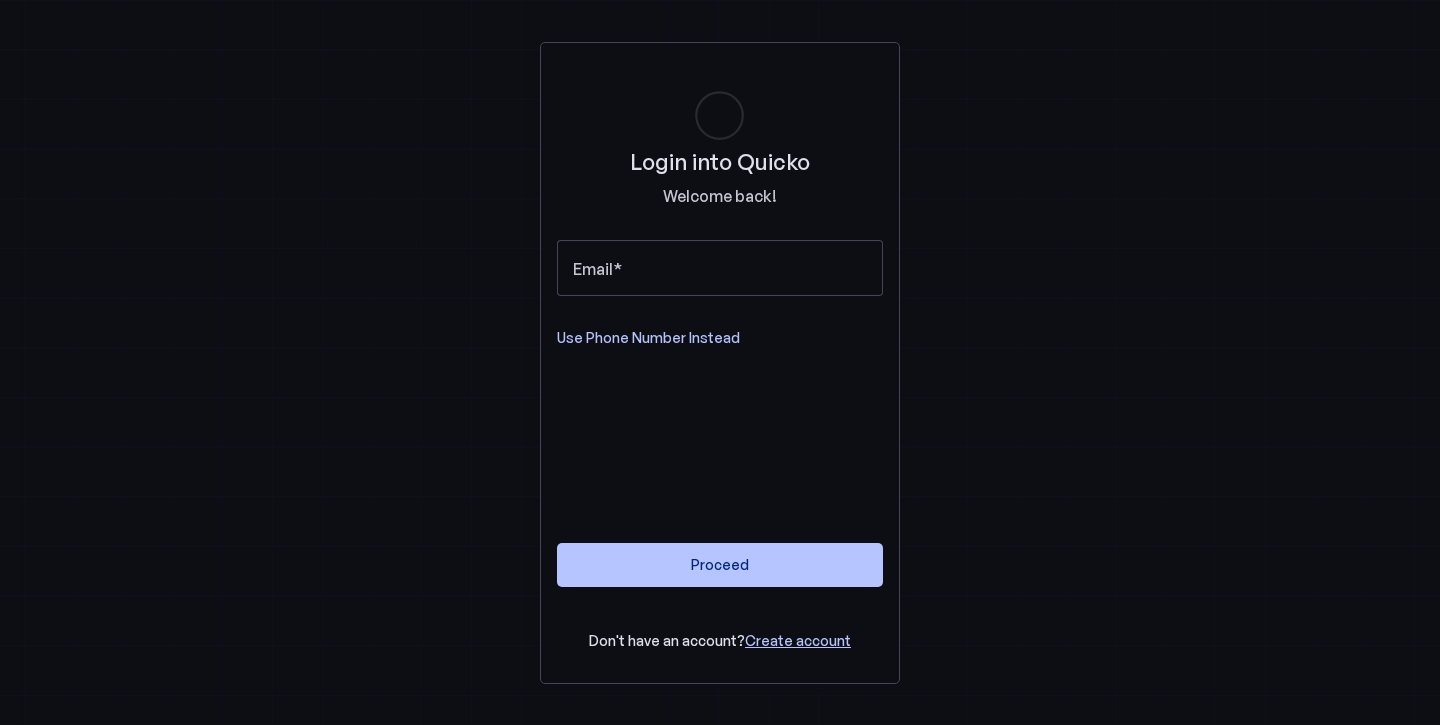 scroll, scrollTop: 0, scrollLeft: 0, axis: both 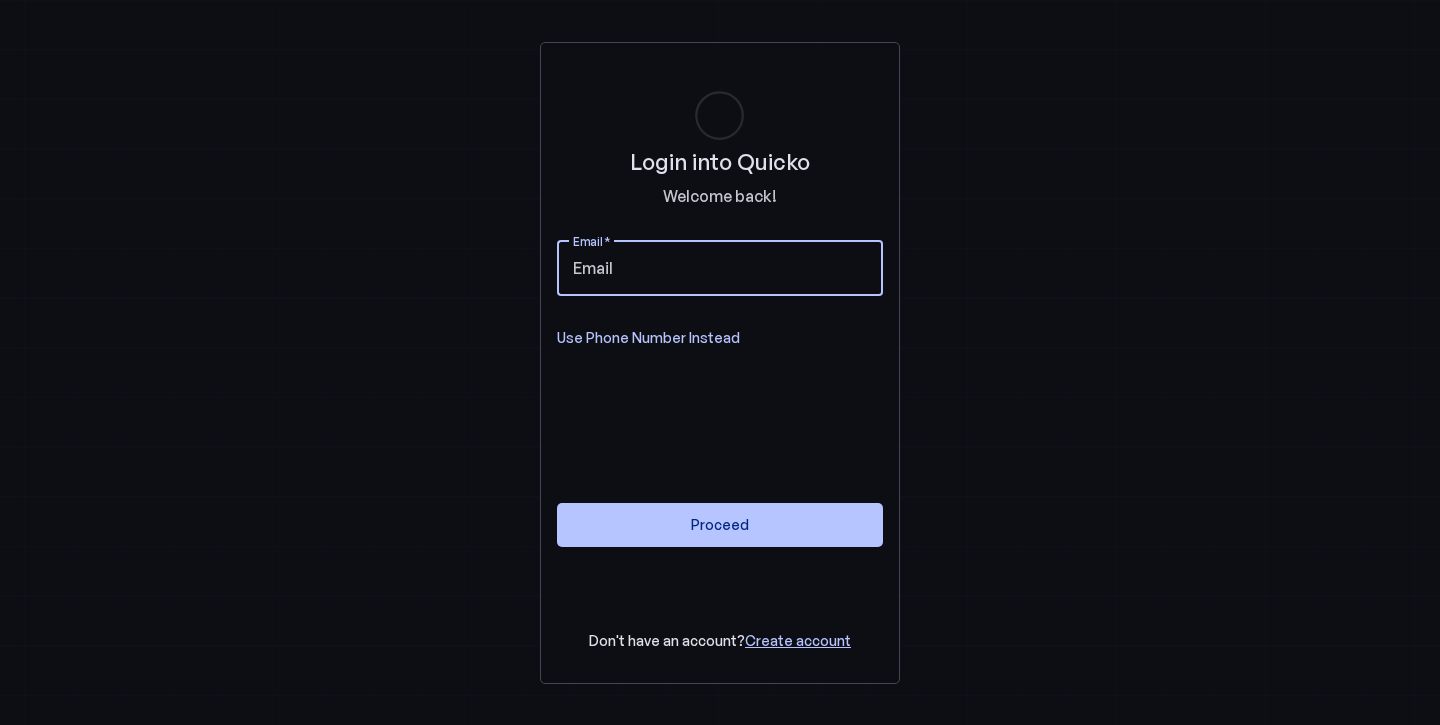 click on "Email" at bounding box center [720, 268] 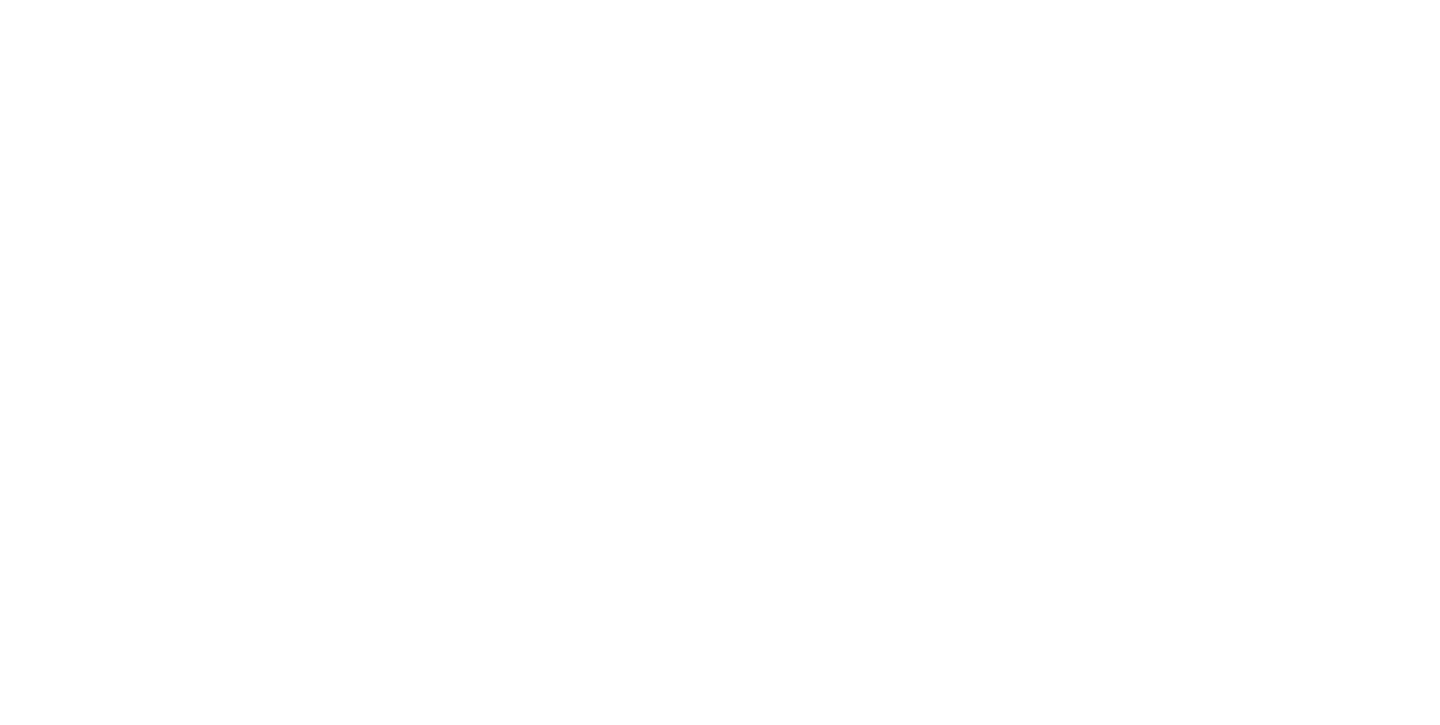 scroll, scrollTop: 0, scrollLeft: 0, axis: both 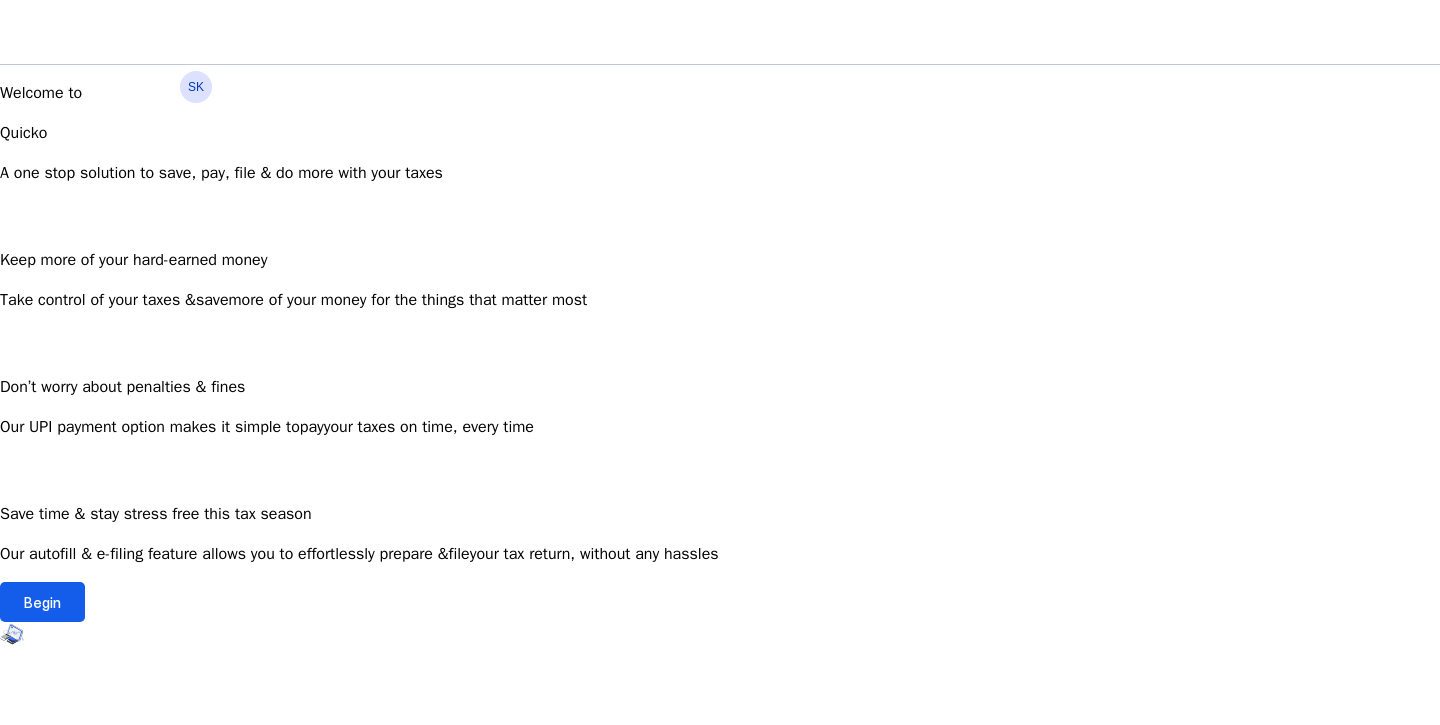 click on "Begin" at bounding box center [42, 602] 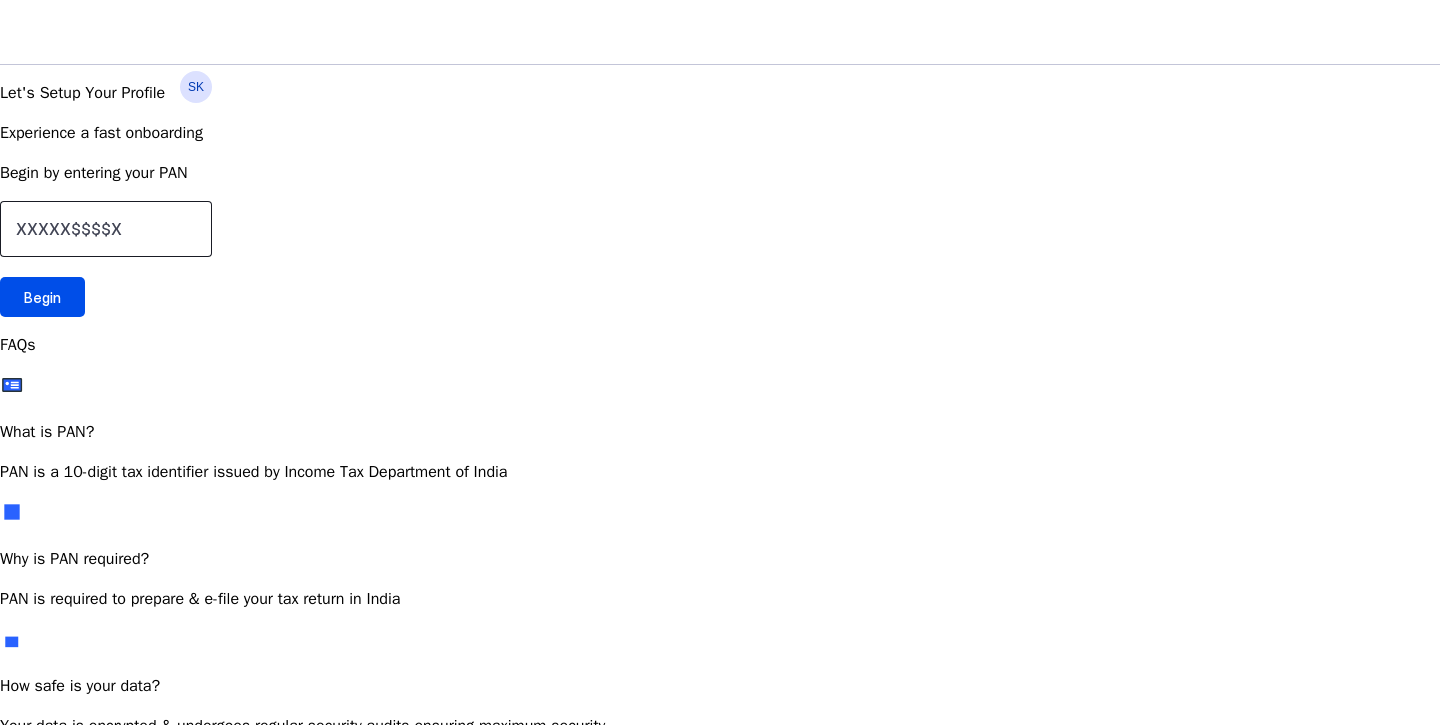 click at bounding box center [106, 229] 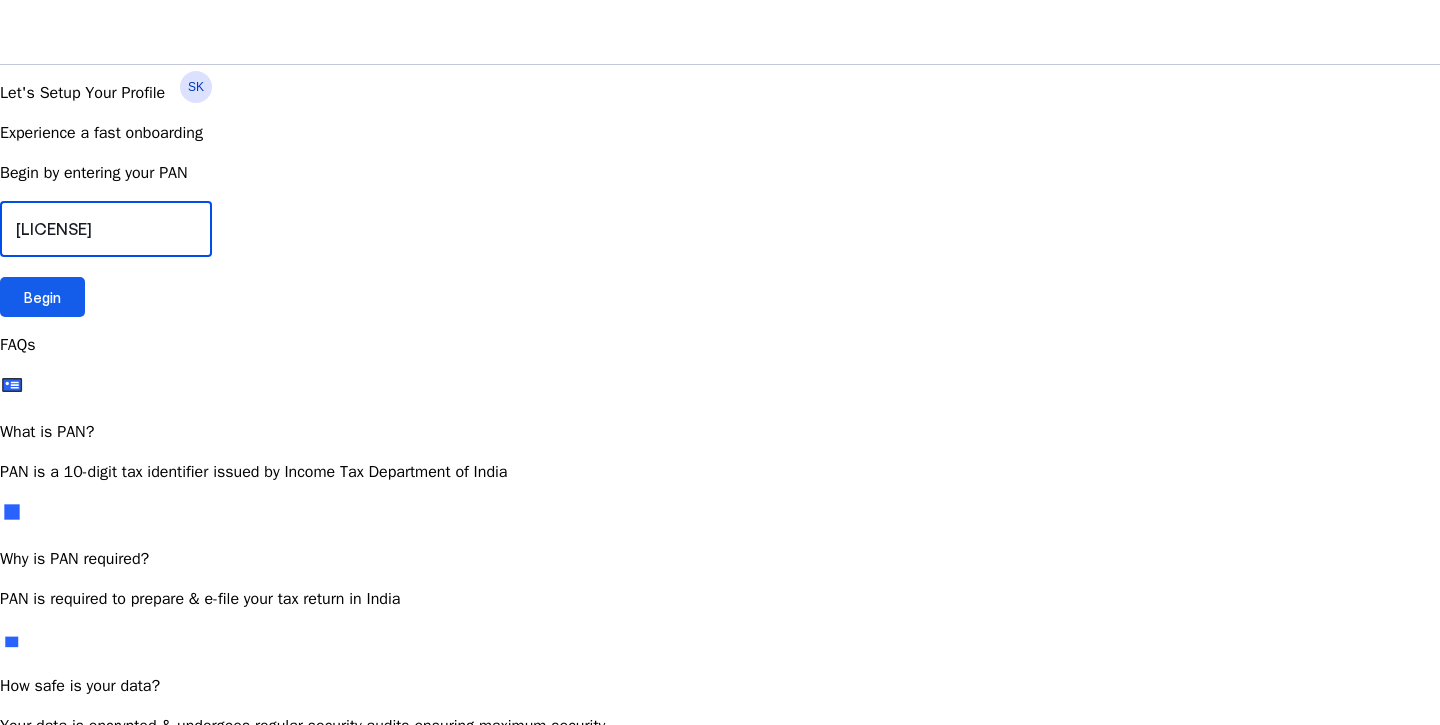 type on "[LICENSE]" 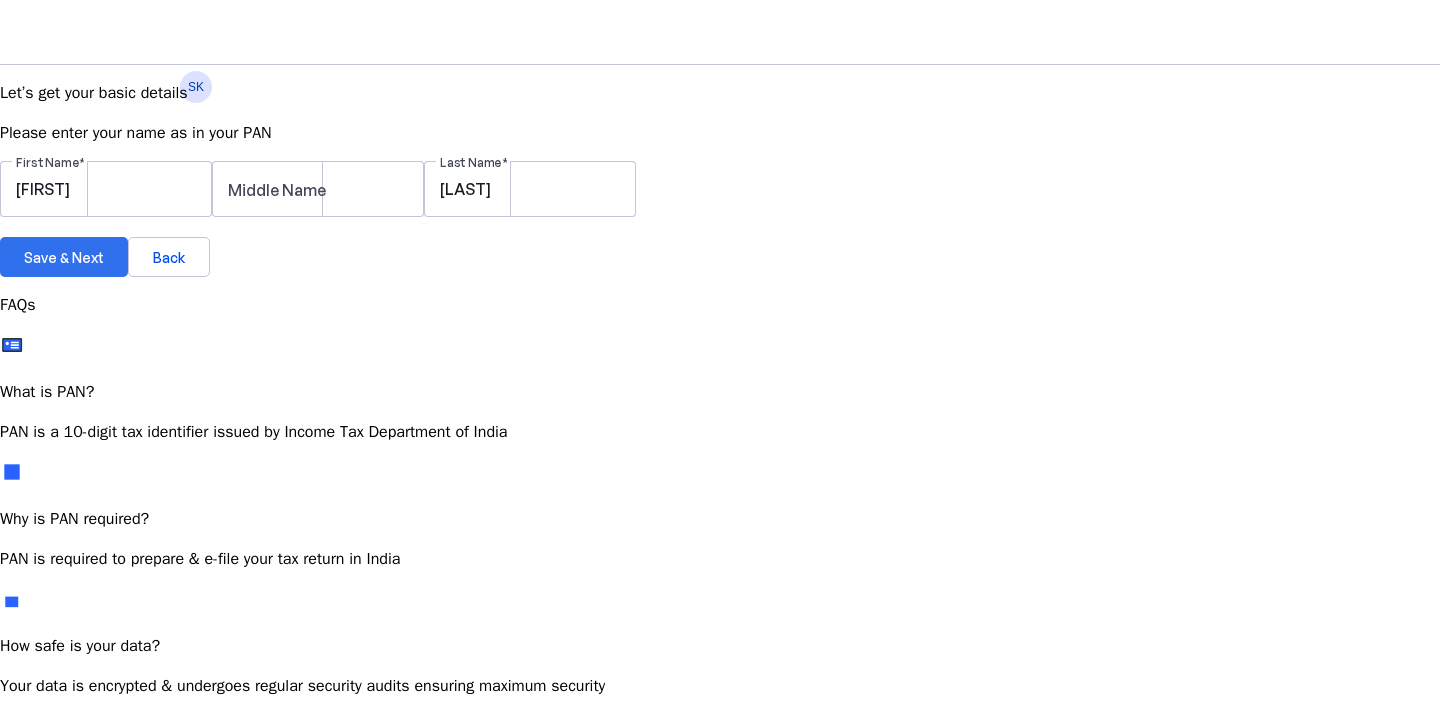 click on "Save & Next" at bounding box center (64, 257) 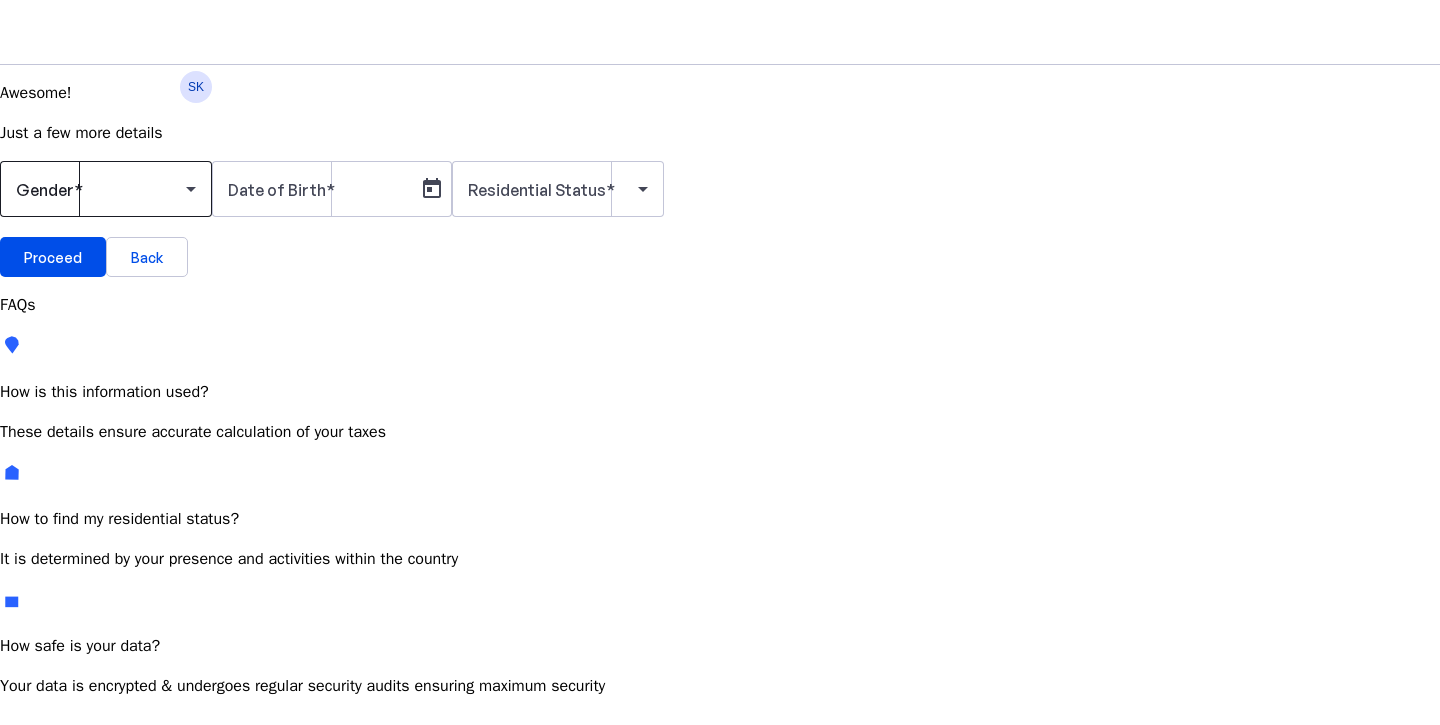click at bounding box center (101, 189) 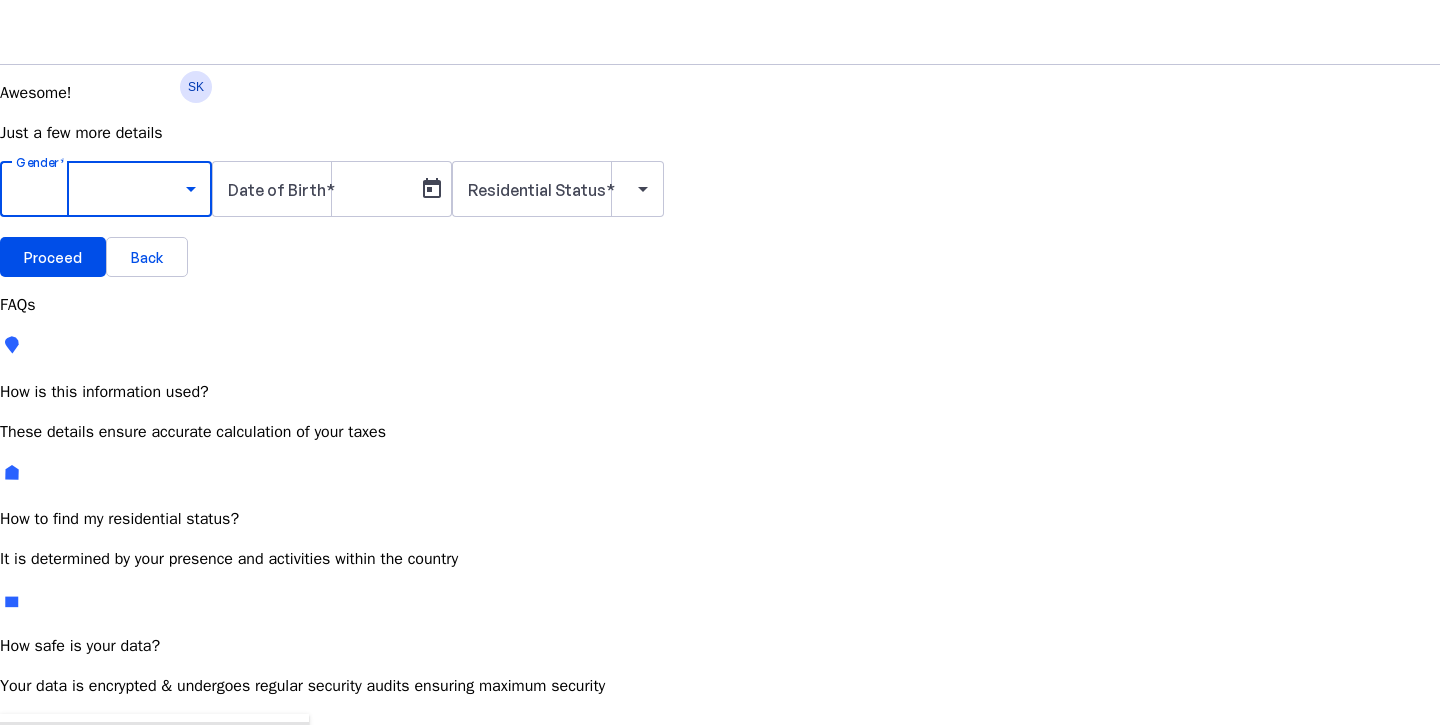 click on "Female" at bounding box center (154, 795) 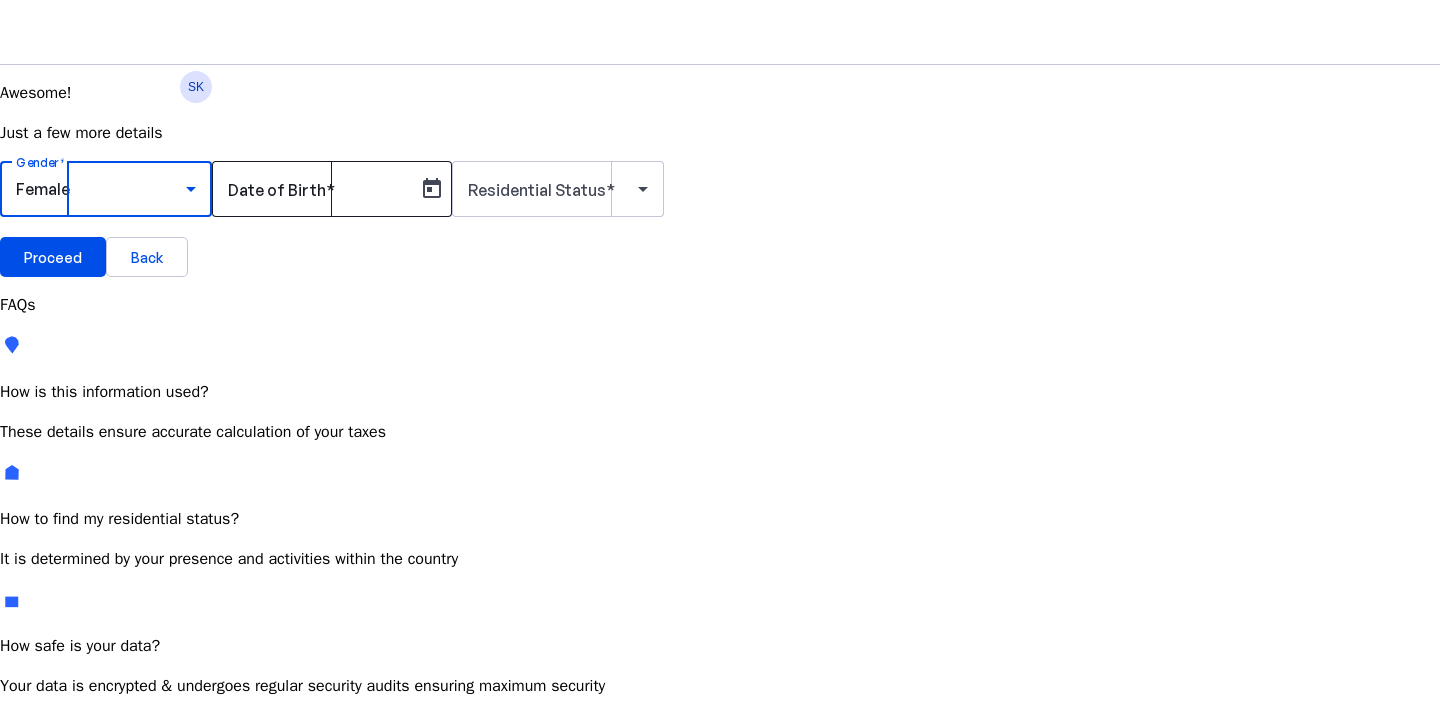 click on "Date of Birth" at bounding box center [318, 189] 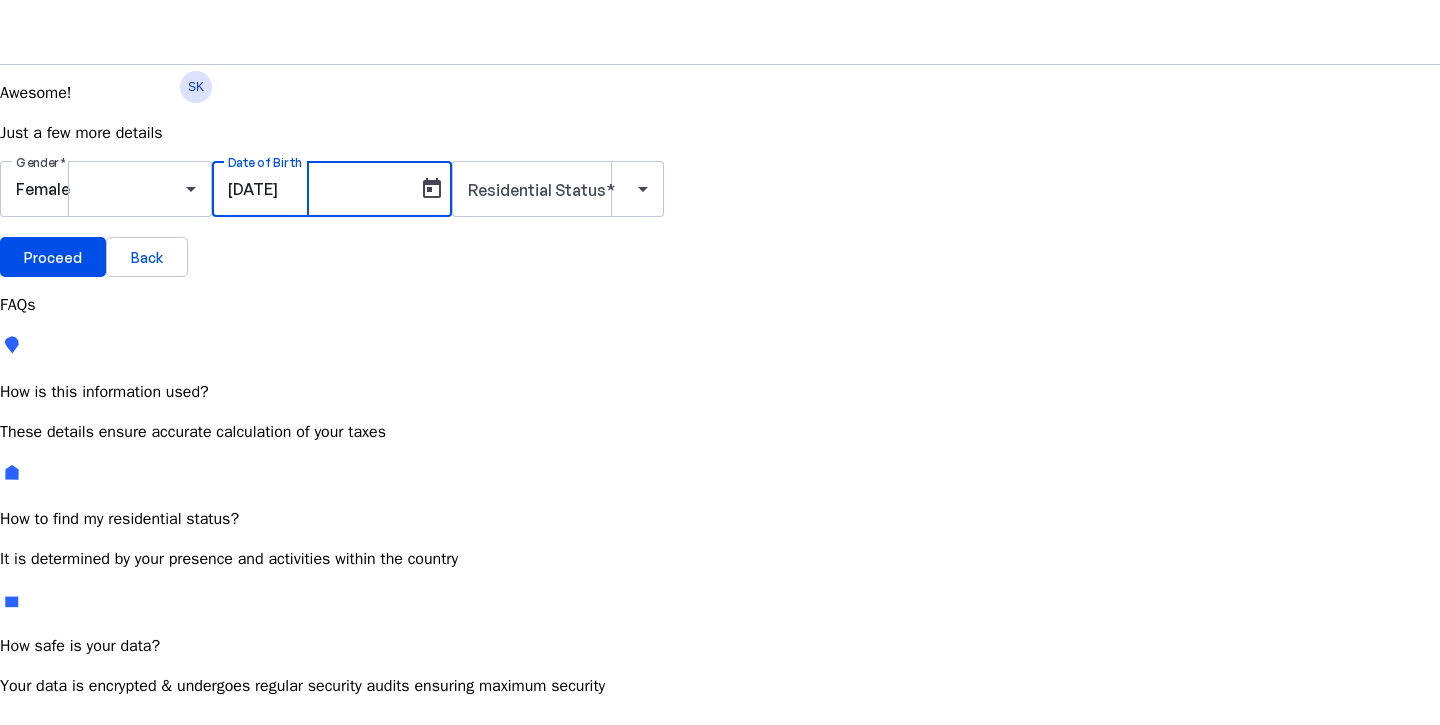 type on "[DATE]" 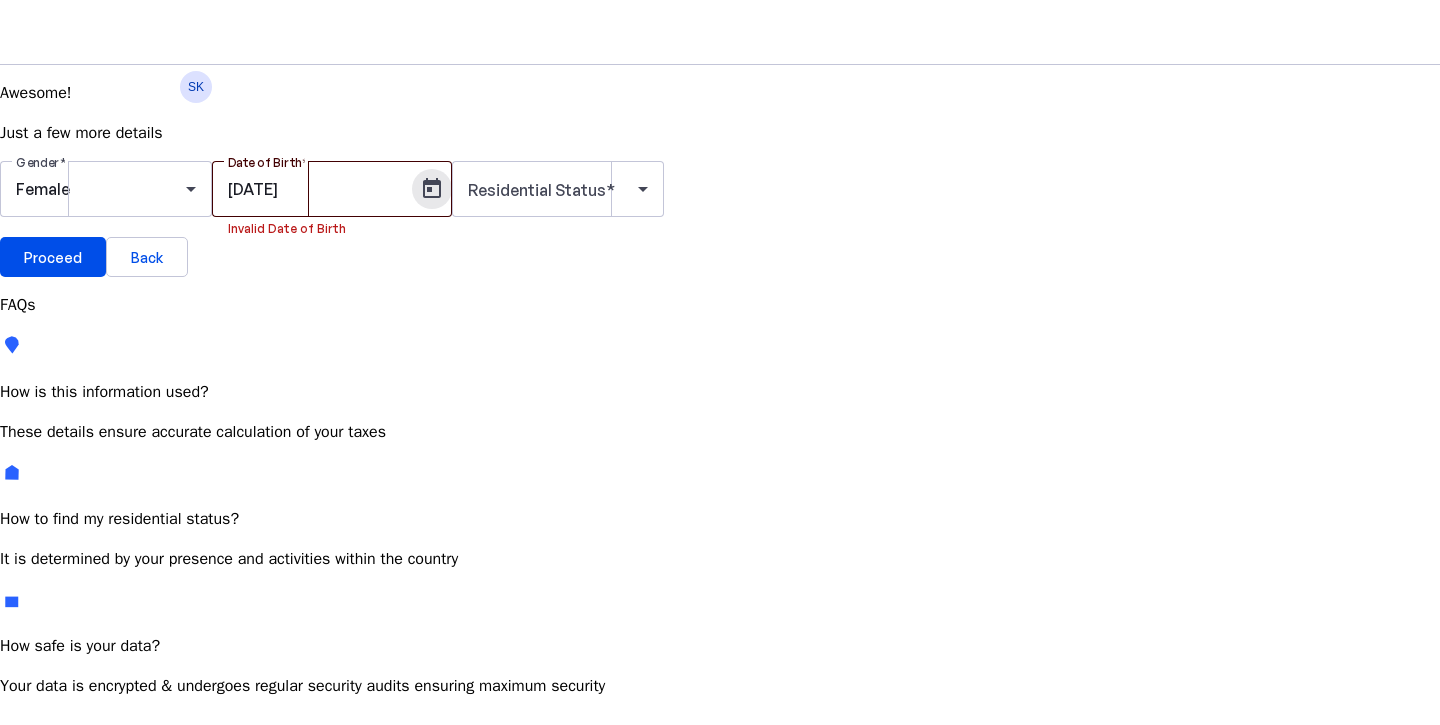 click on "[DATE]" at bounding box center (318, 189) 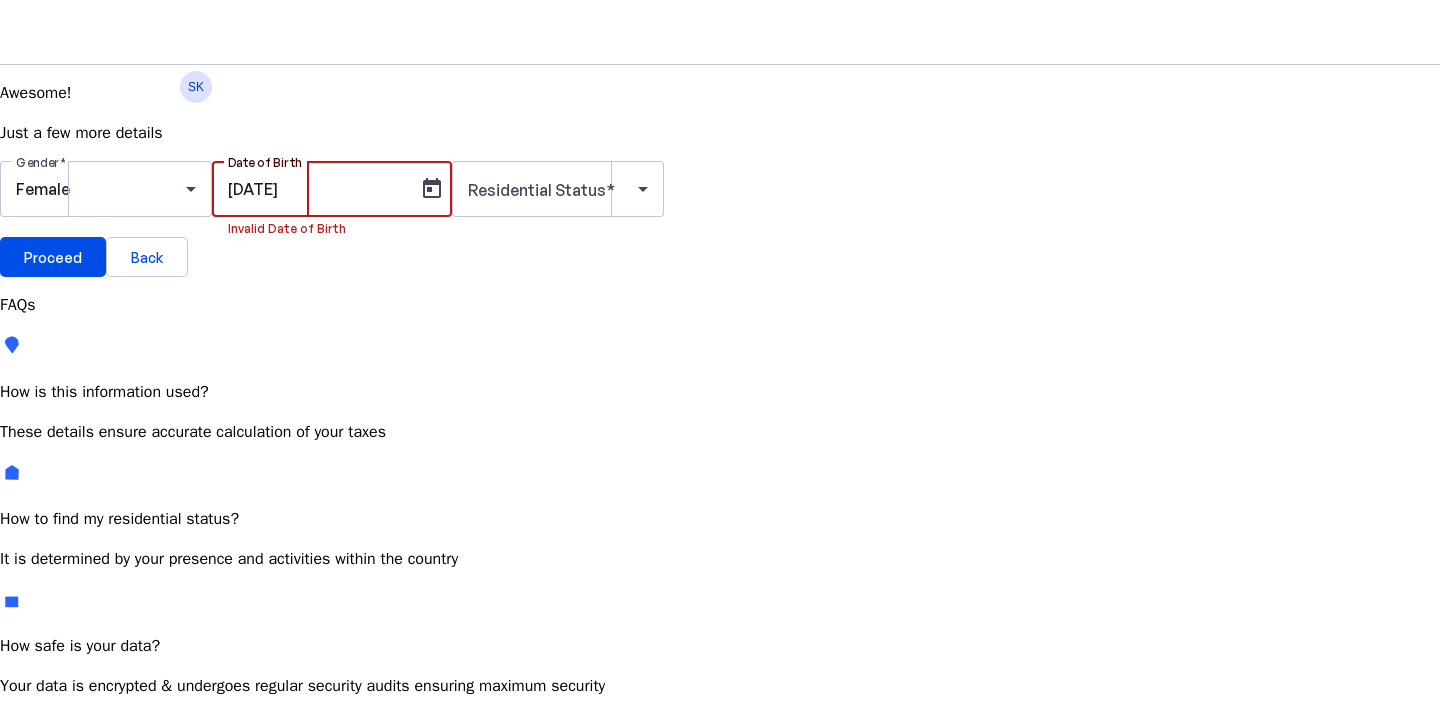 click on "[DATE]" at bounding box center (318, 189) 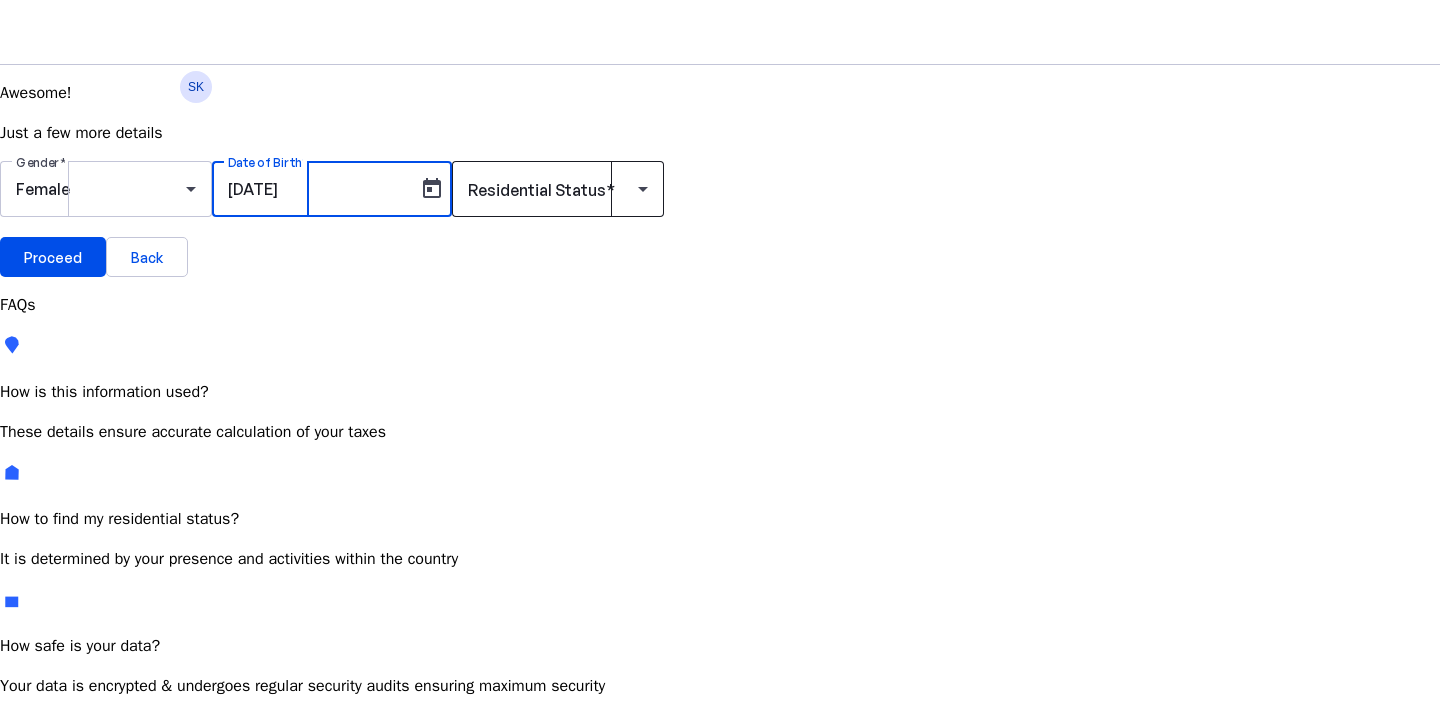 type on "[DATE]" 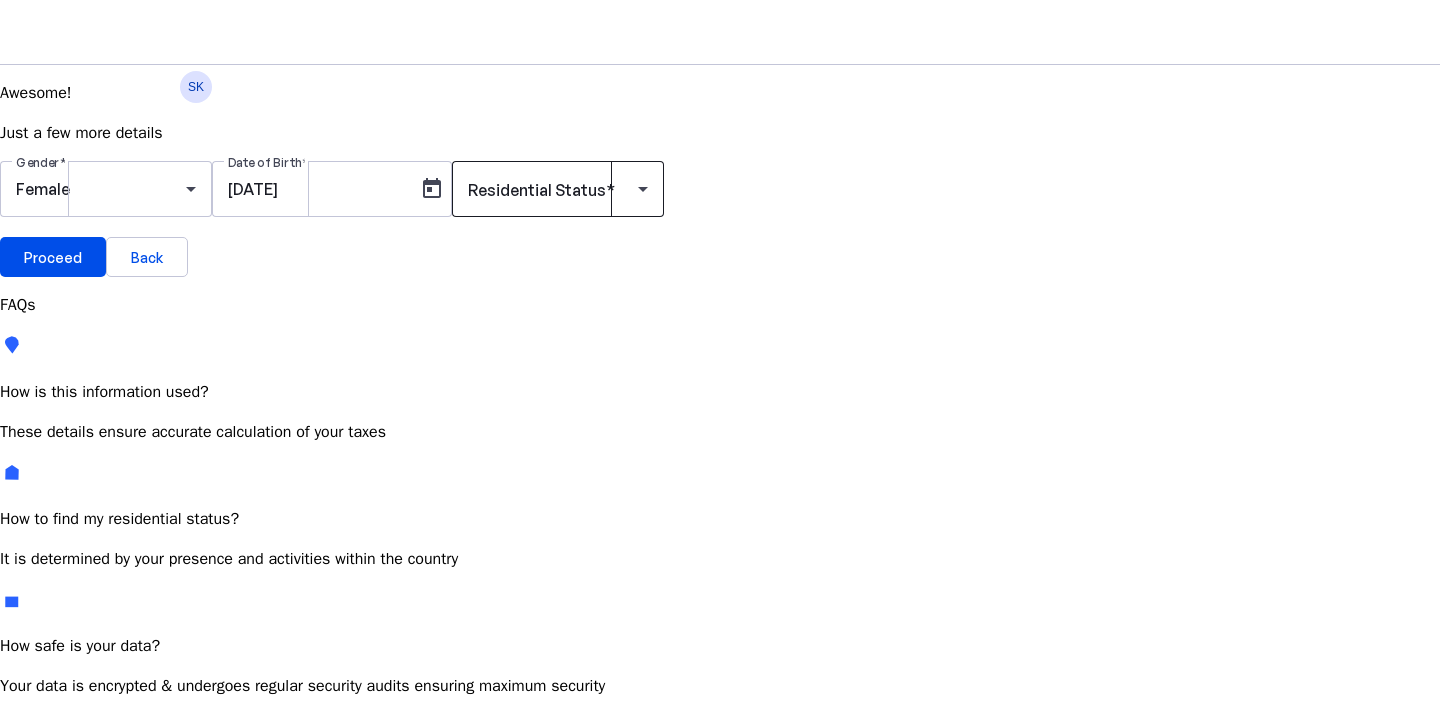 click on "Residential Status" at bounding box center [537, 190] 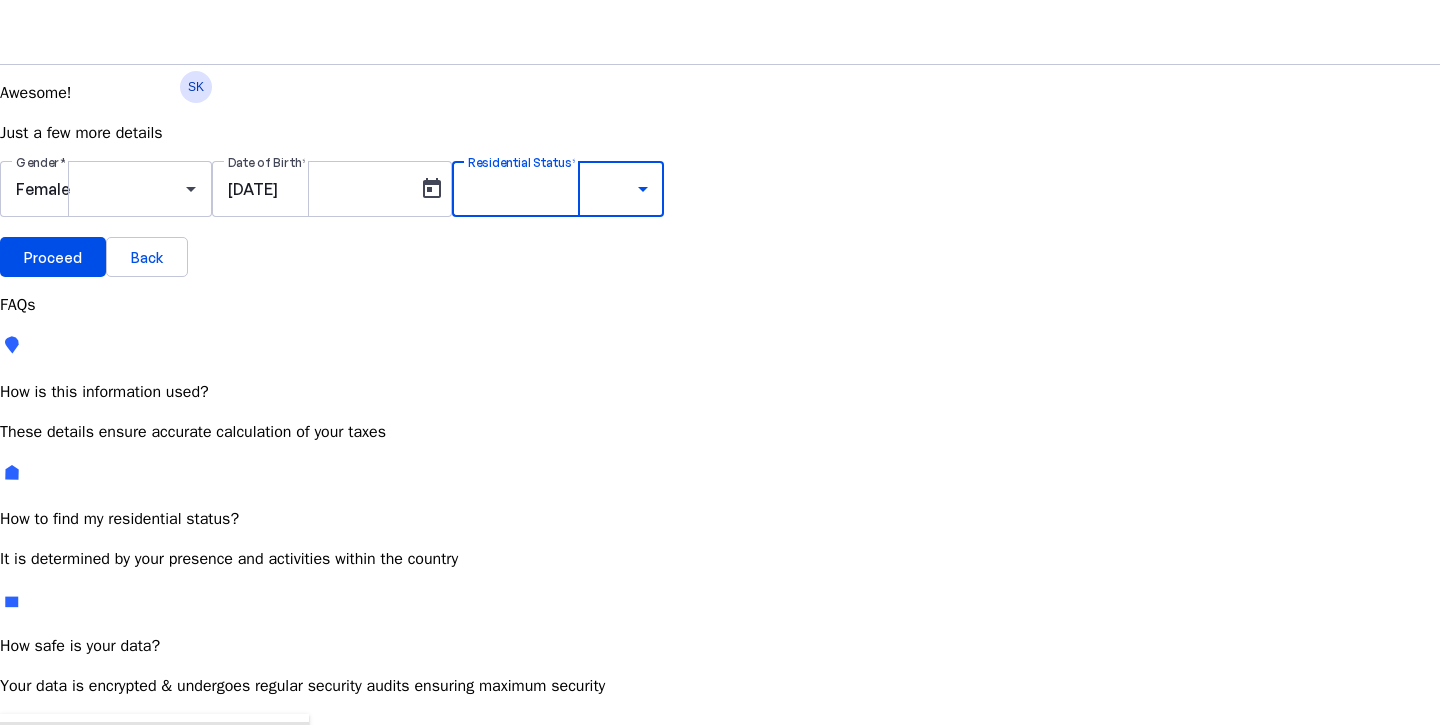 click on "Resident Most Common" at bounding box center [72, 766] 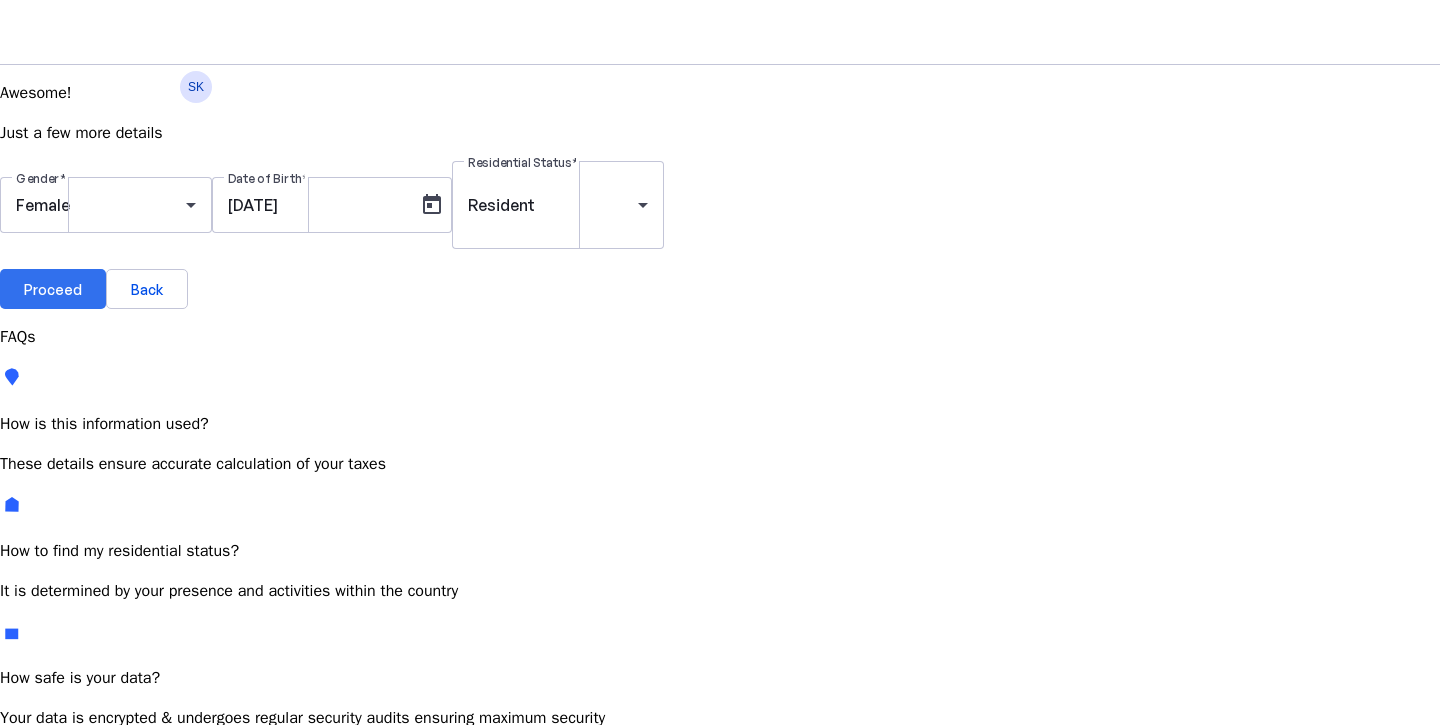 click at bounding box center (53, 289) 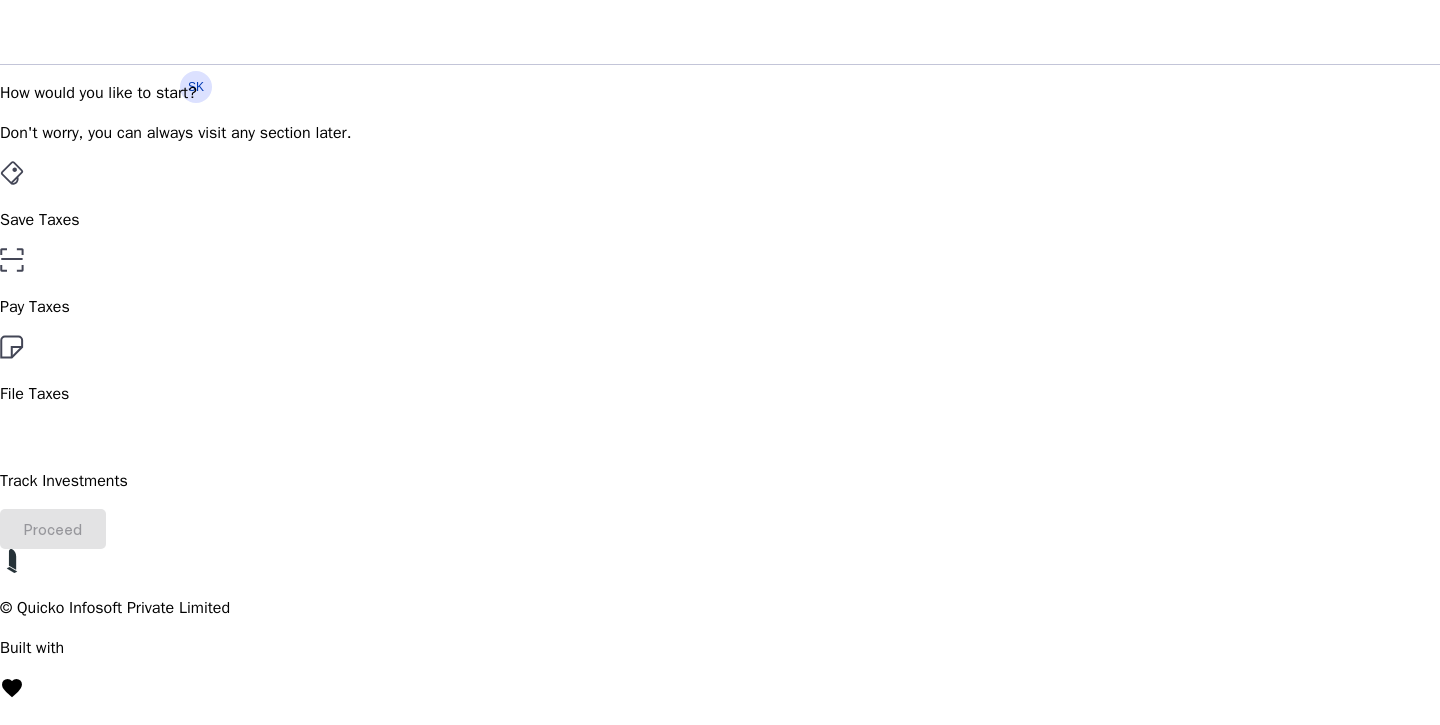 click on "File Taxes" at bounding box center (720, 370) 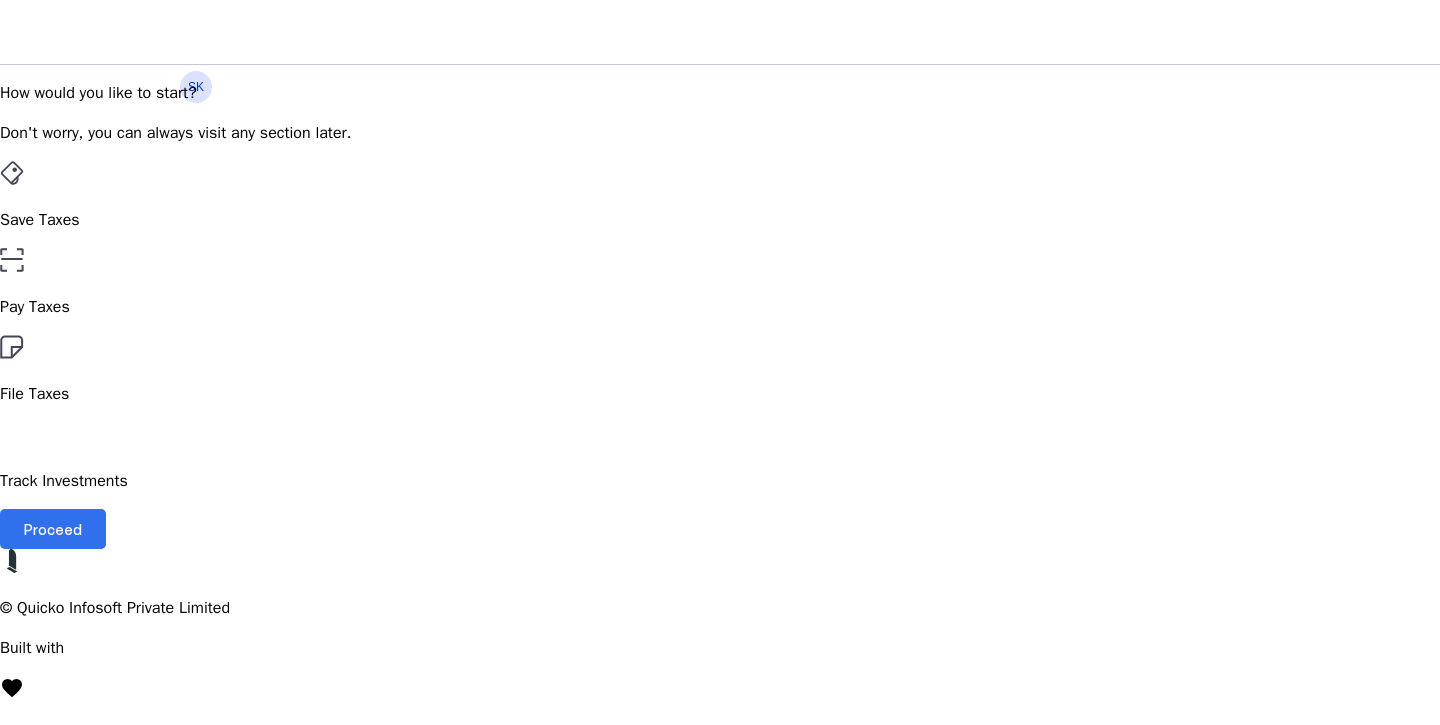 click on "Proceed" at bounding box center [53, 529] 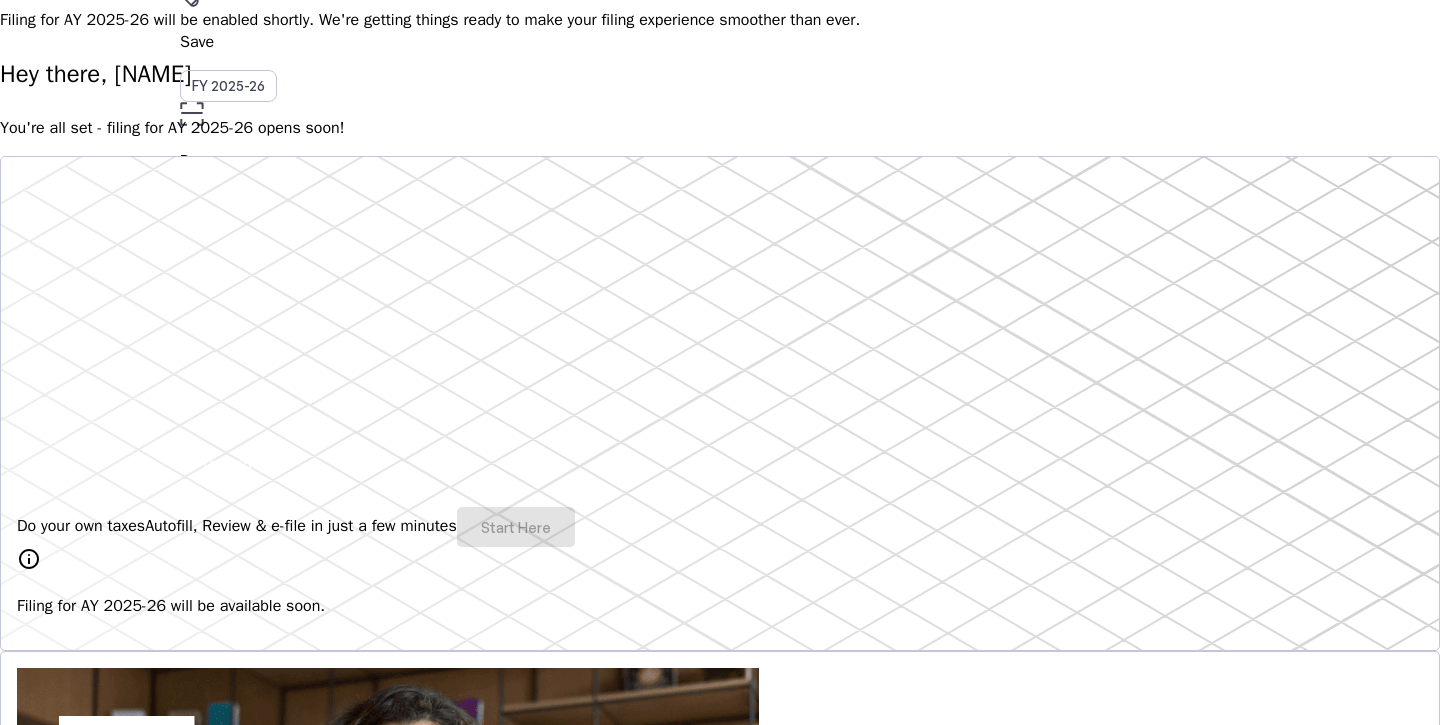 scroll, scrollTop: 124, scrollLeft: 0, axis: vertical 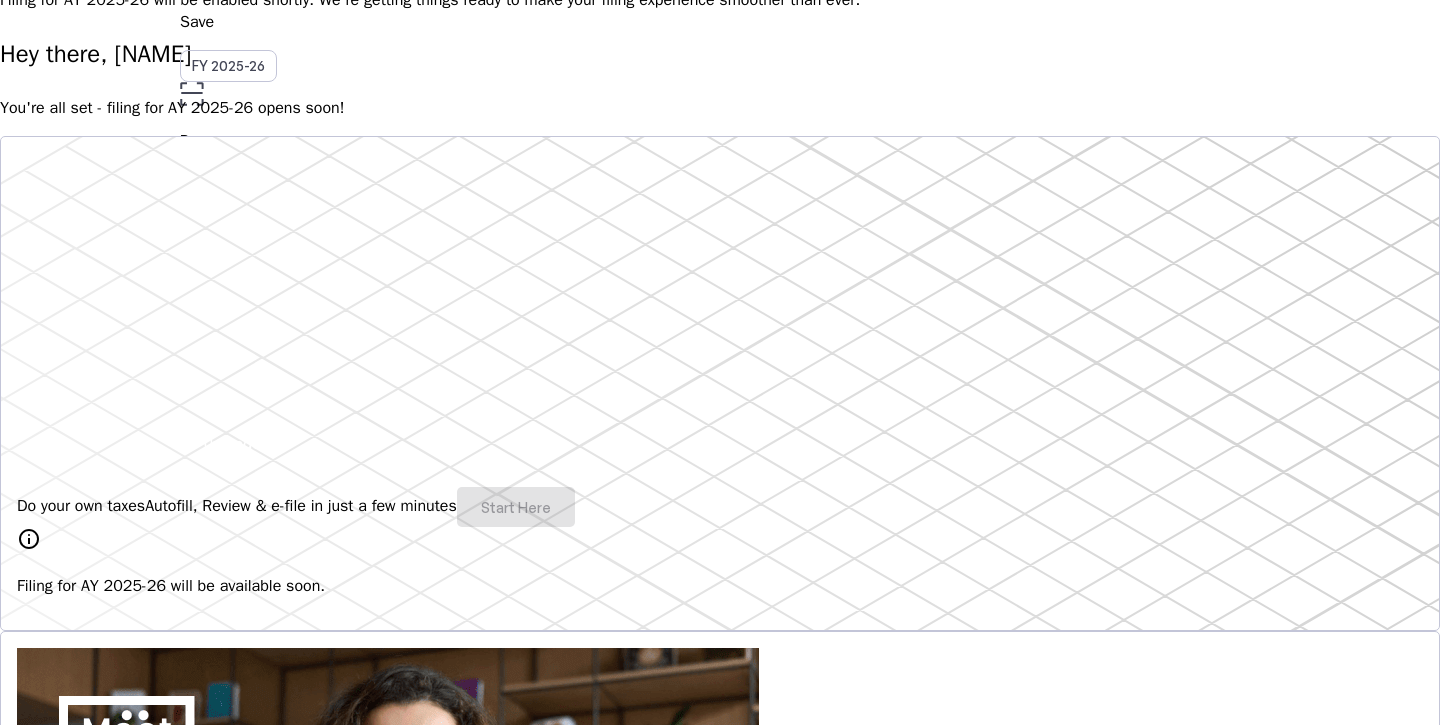 click at bounding box center (67, 1226) 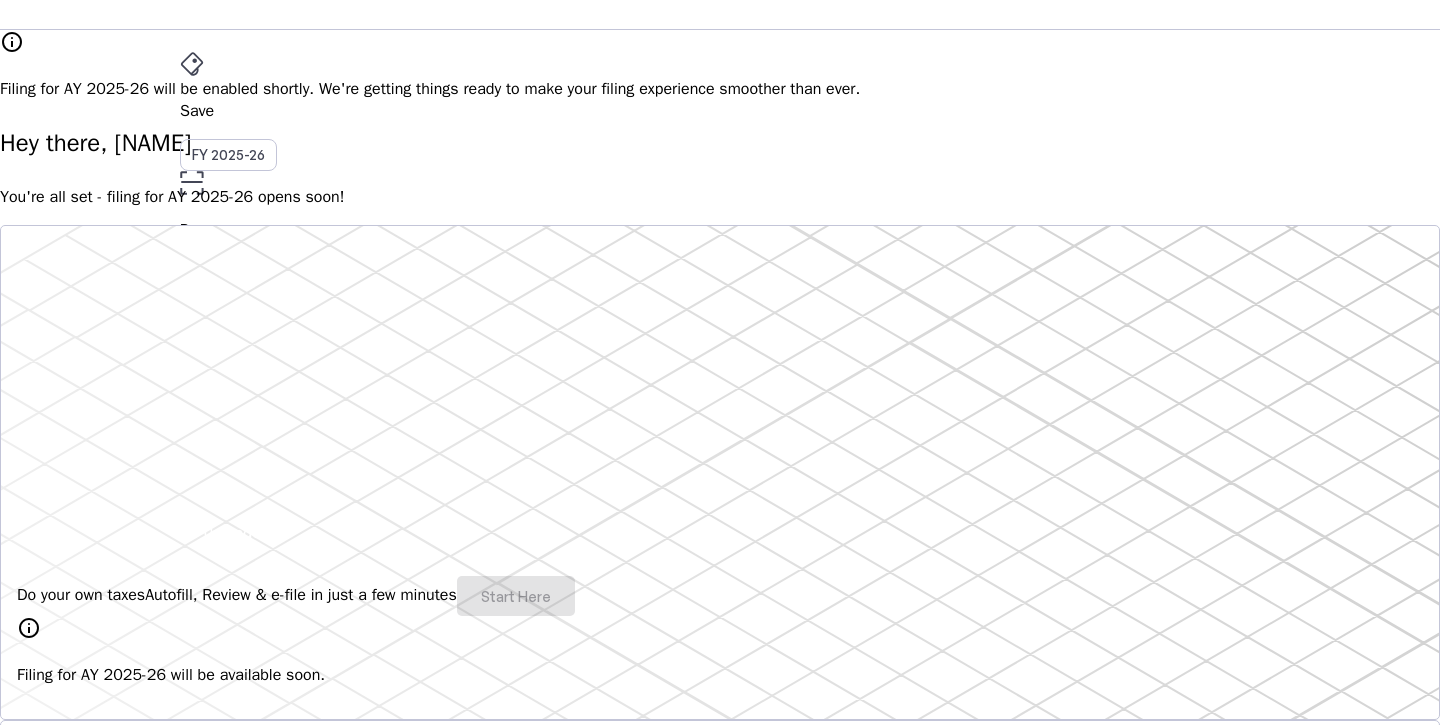 scroll, scrollTop: 0, scrollLeft: 0, axis: both 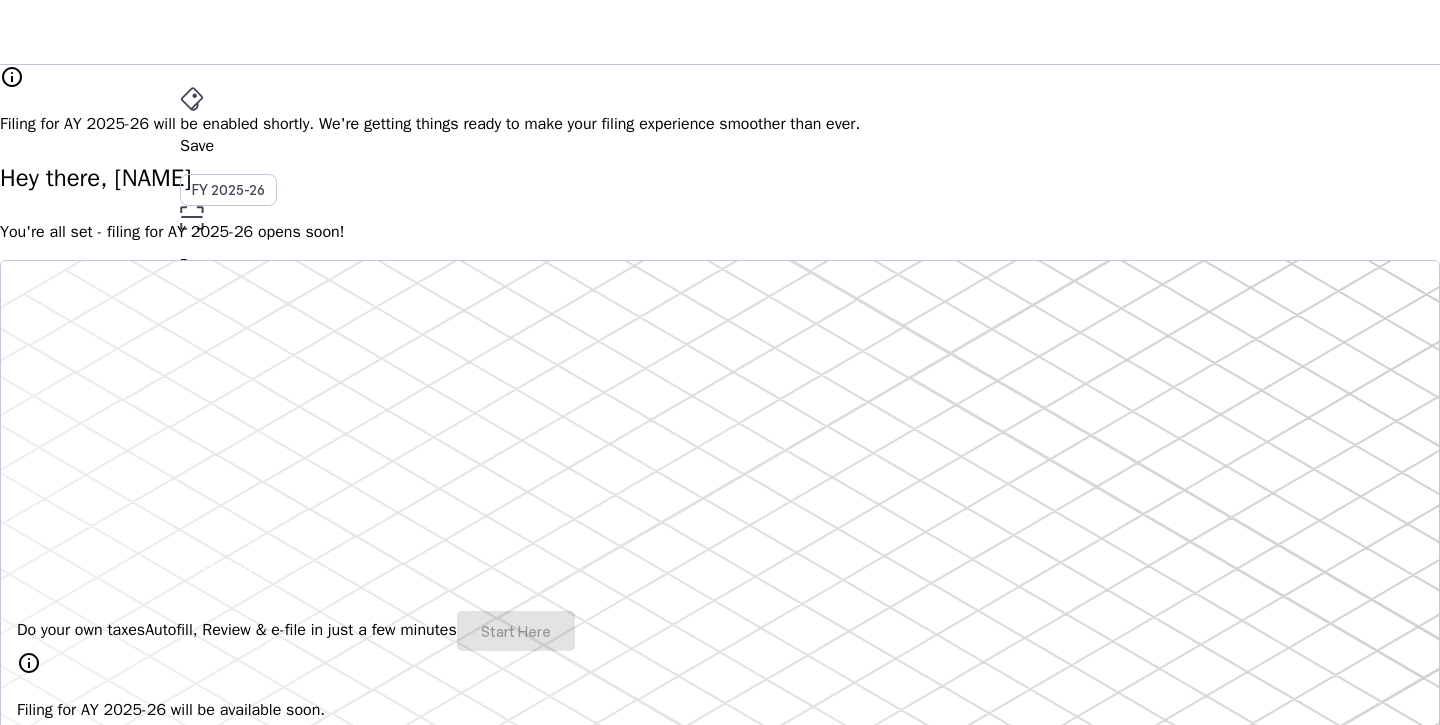 click on "Autofill, Review & e-file in just a few minutes" at bounding box center (301, 630) 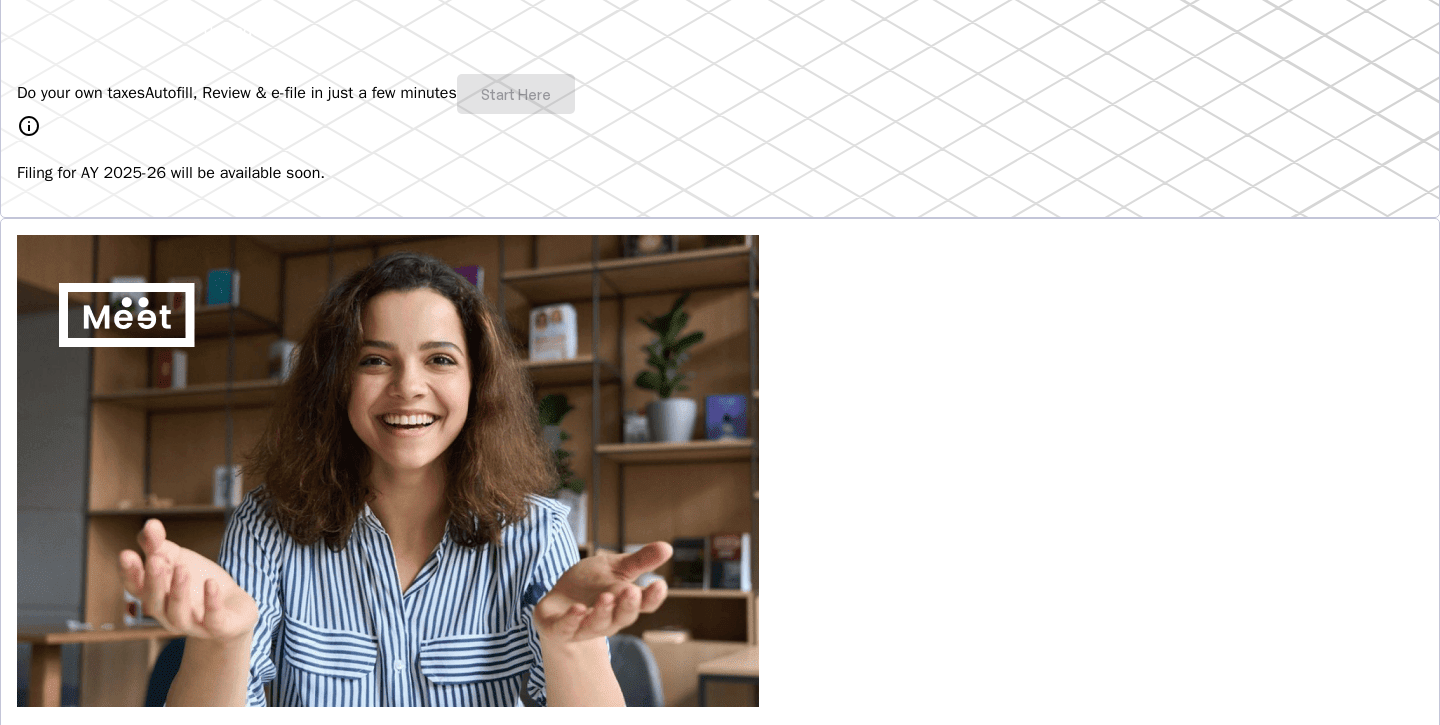 scroll, scrollTop: 704, scrollLeft: 0, axis: vertical 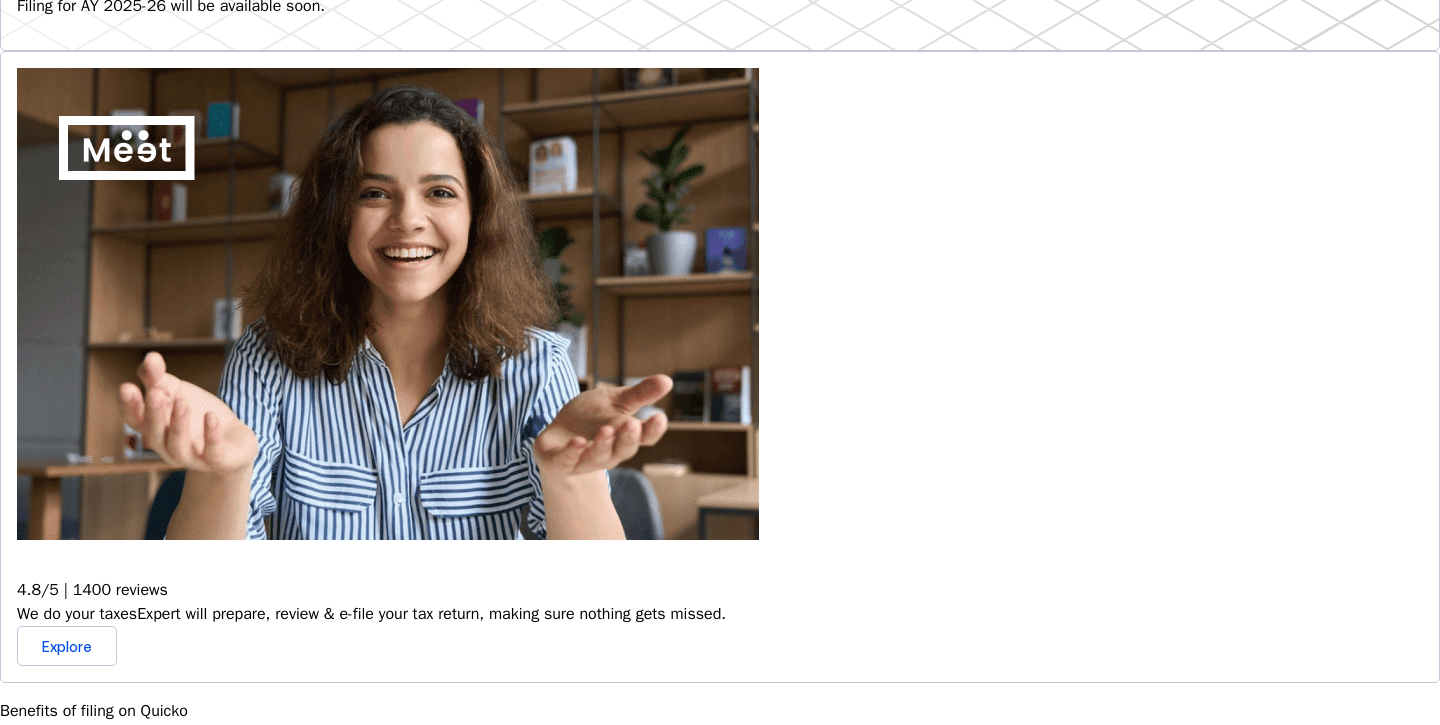 click on "In just a few clicks, seamlessly fetch all your trades directly from your broker and ensure accurate reporting." at bounding box center [720, 903] 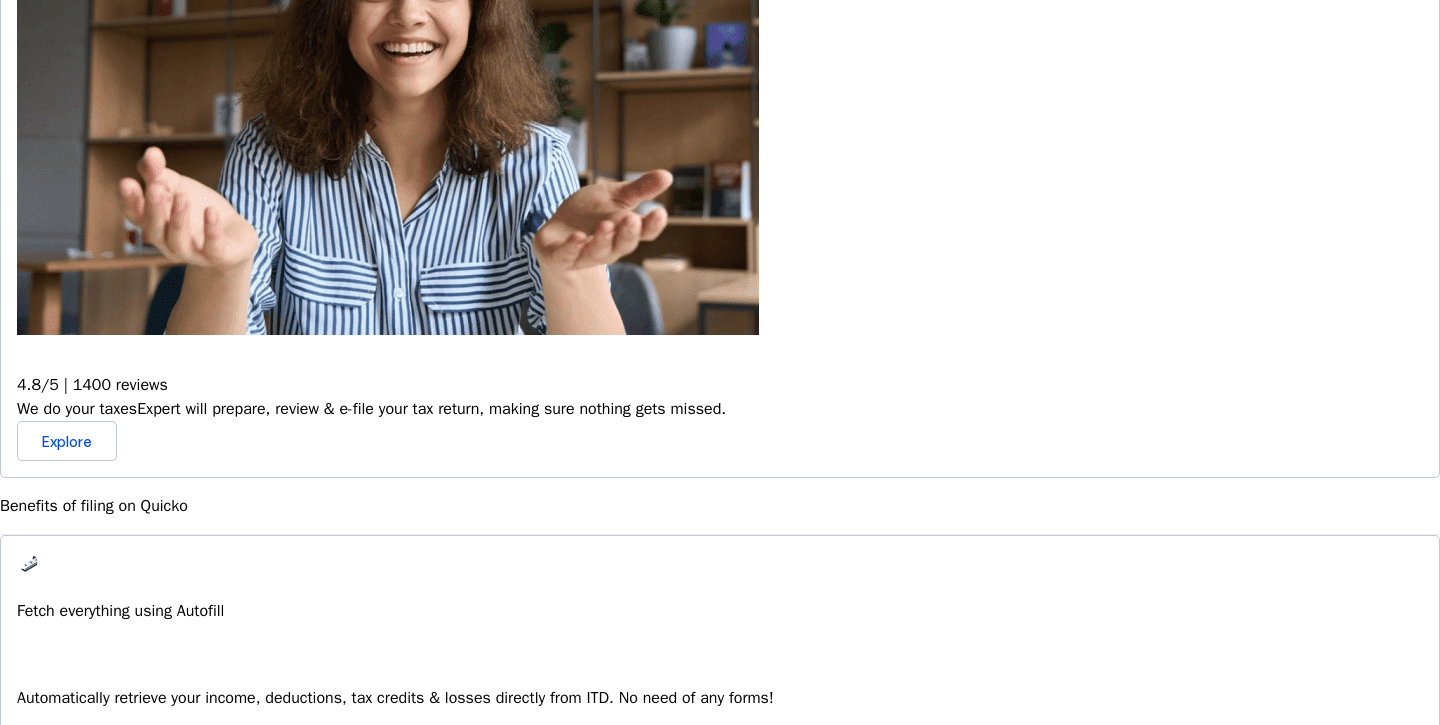 scroll, scrollTop: 1002, scrollLeft: 0, axis: vertical 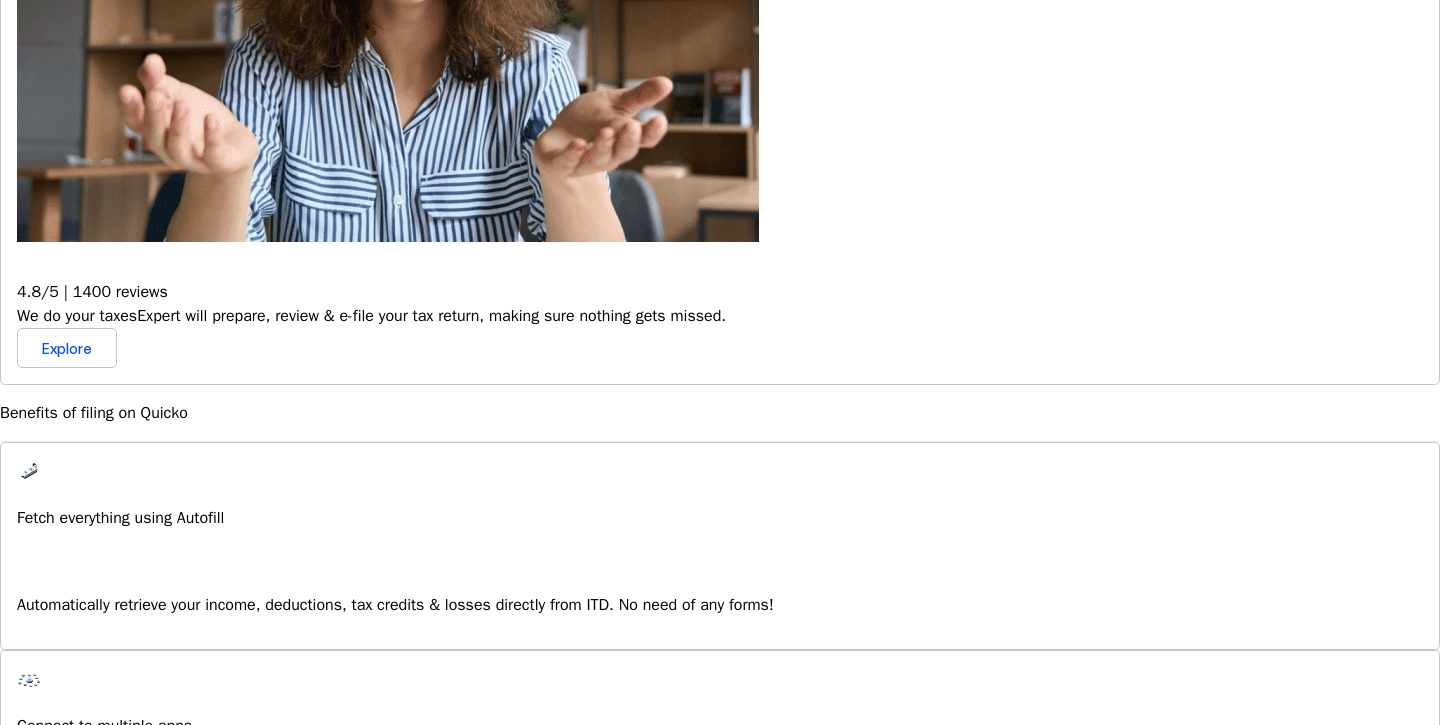 click on "Get Personalized Insights" at bounding box center [720, 518] 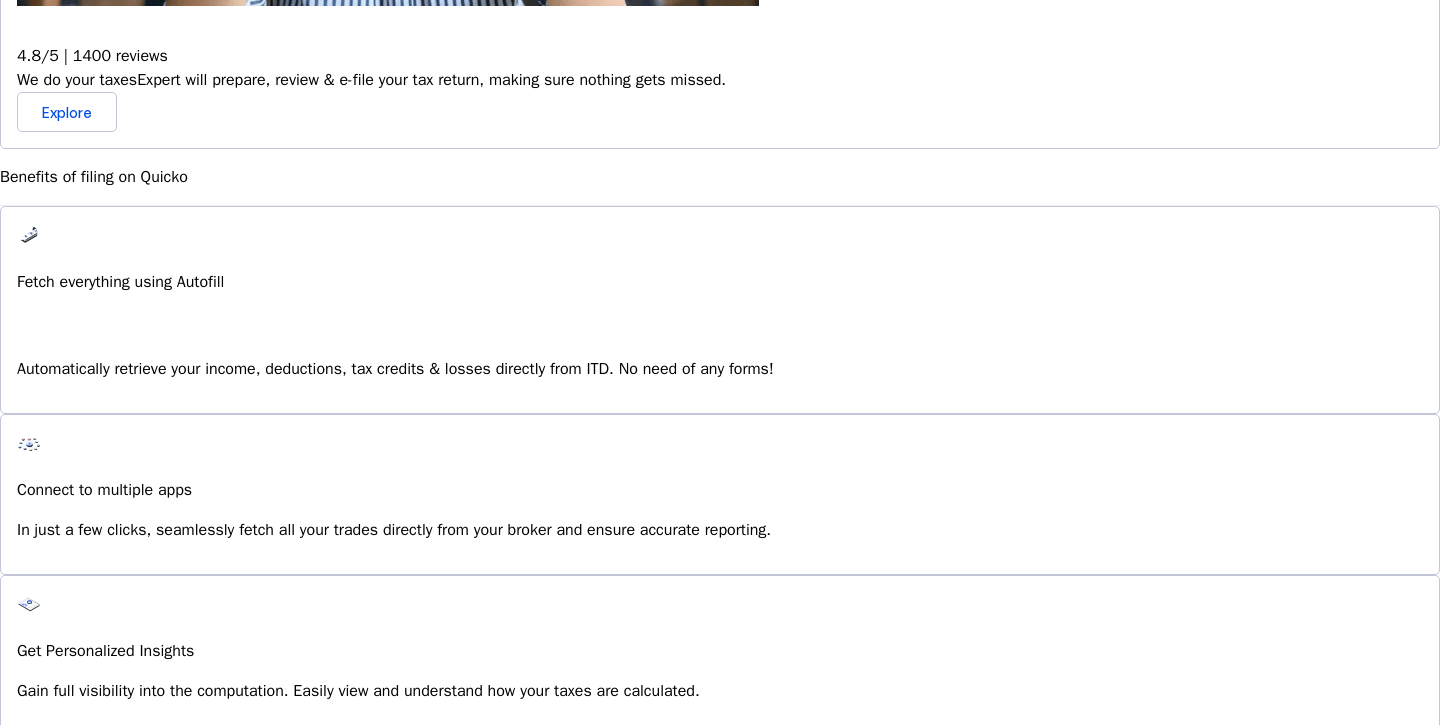 scroll, scrollTop: 1489, scrollLeft: 0, axis: vertical 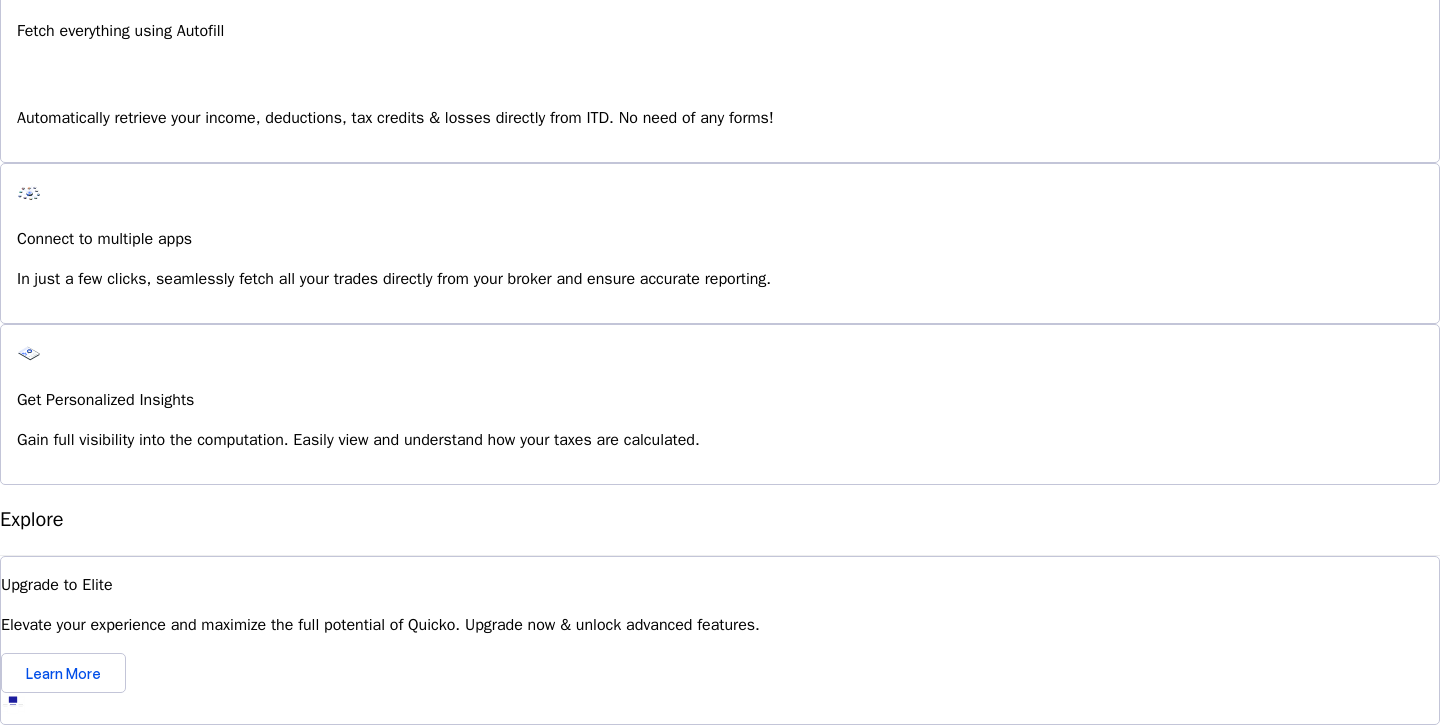 click on "Explore" at bounding box center (51, 1004) 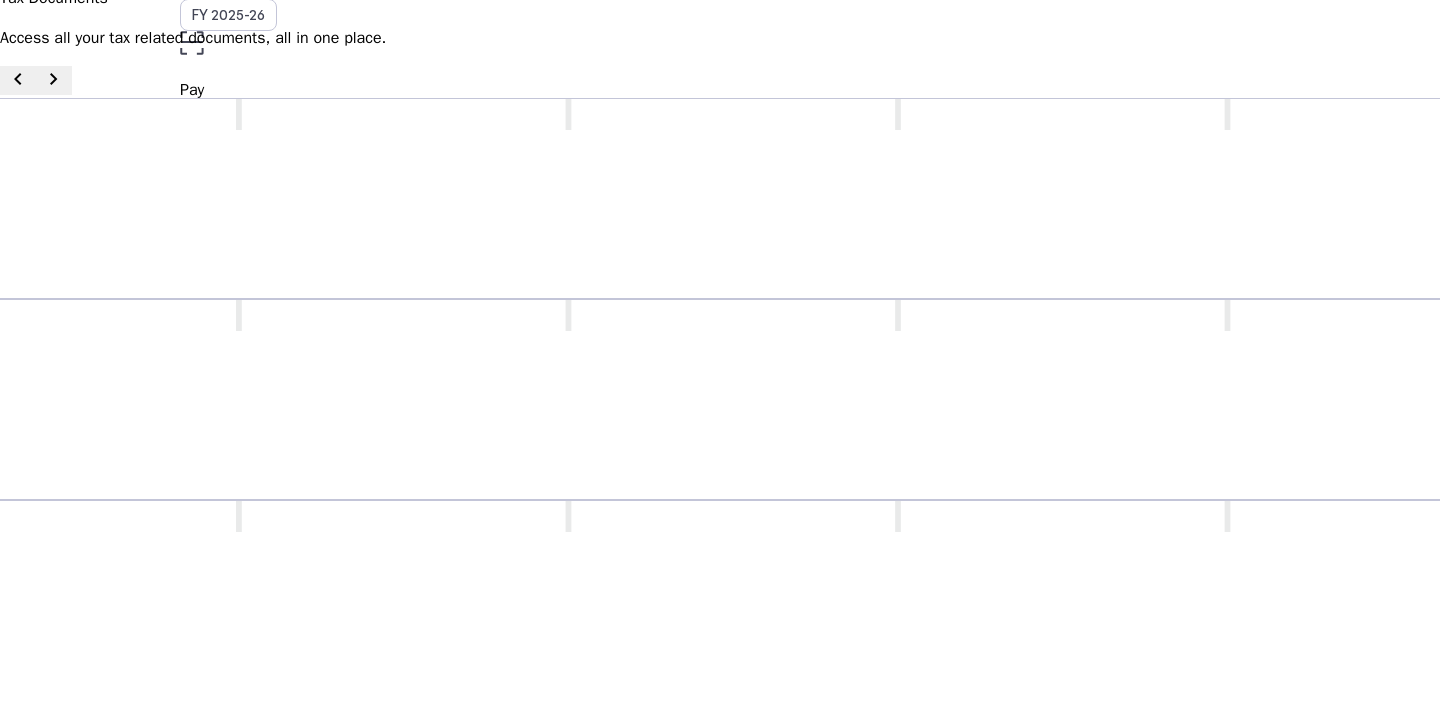 scroll, scrollTop: 177, scrollLeft: 0, axis: vertical 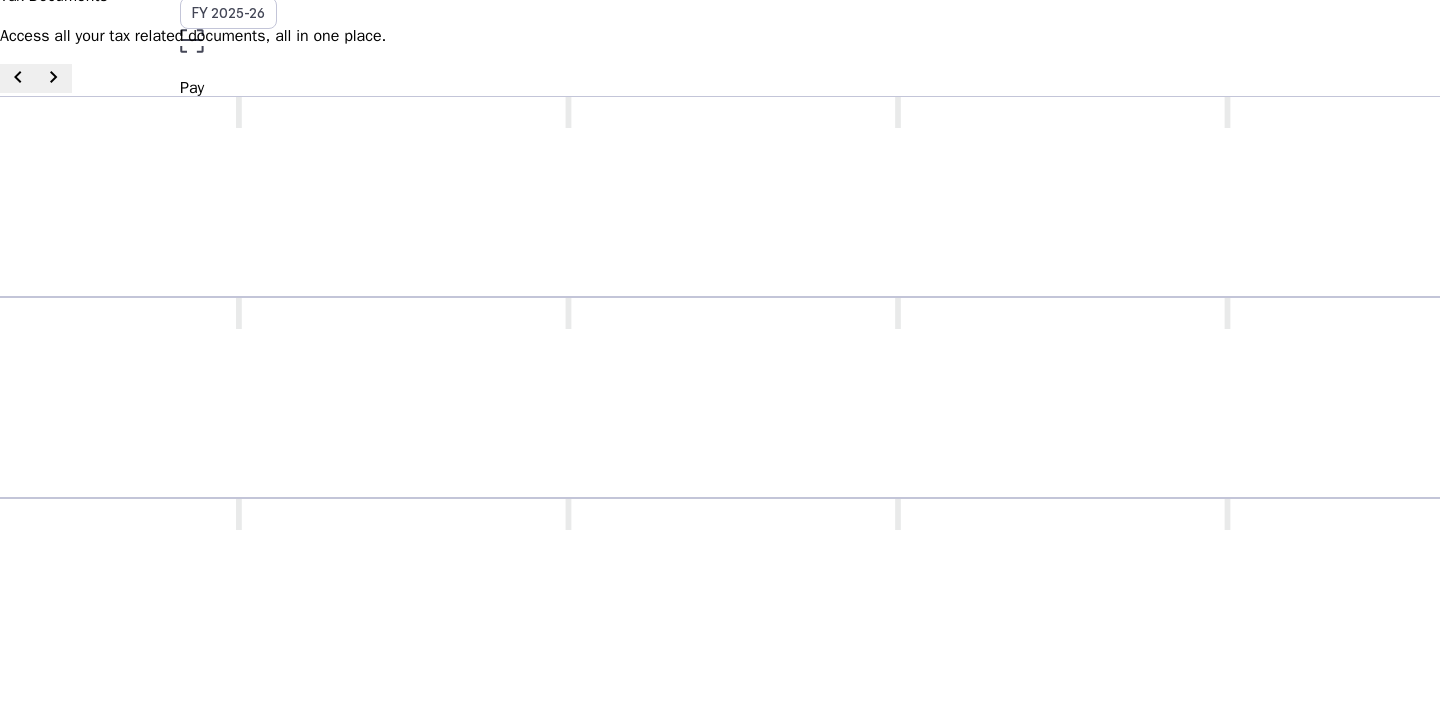 click on "Annual Information Statement (AIS)" at bounding box center (900, 799) 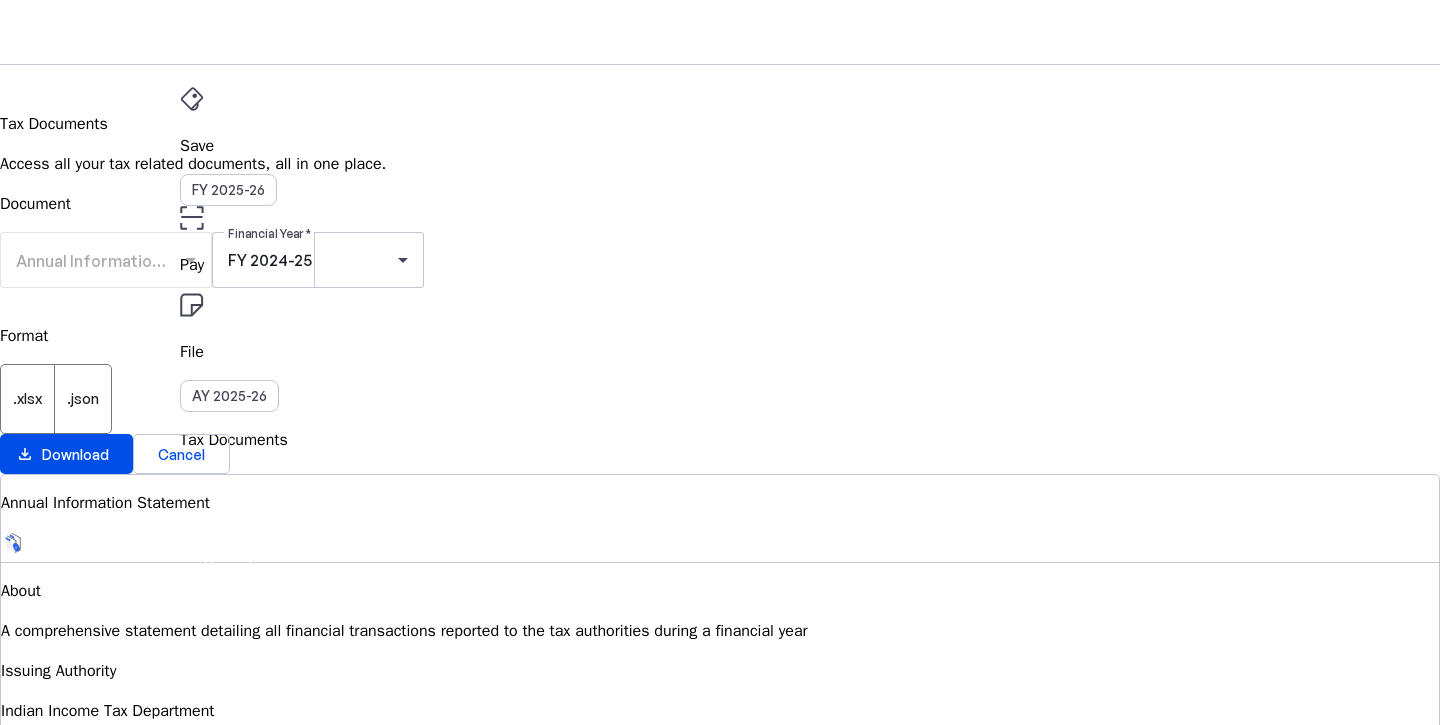click on "Annual Information Statement (AIS)" at bounding box center (149, 261) 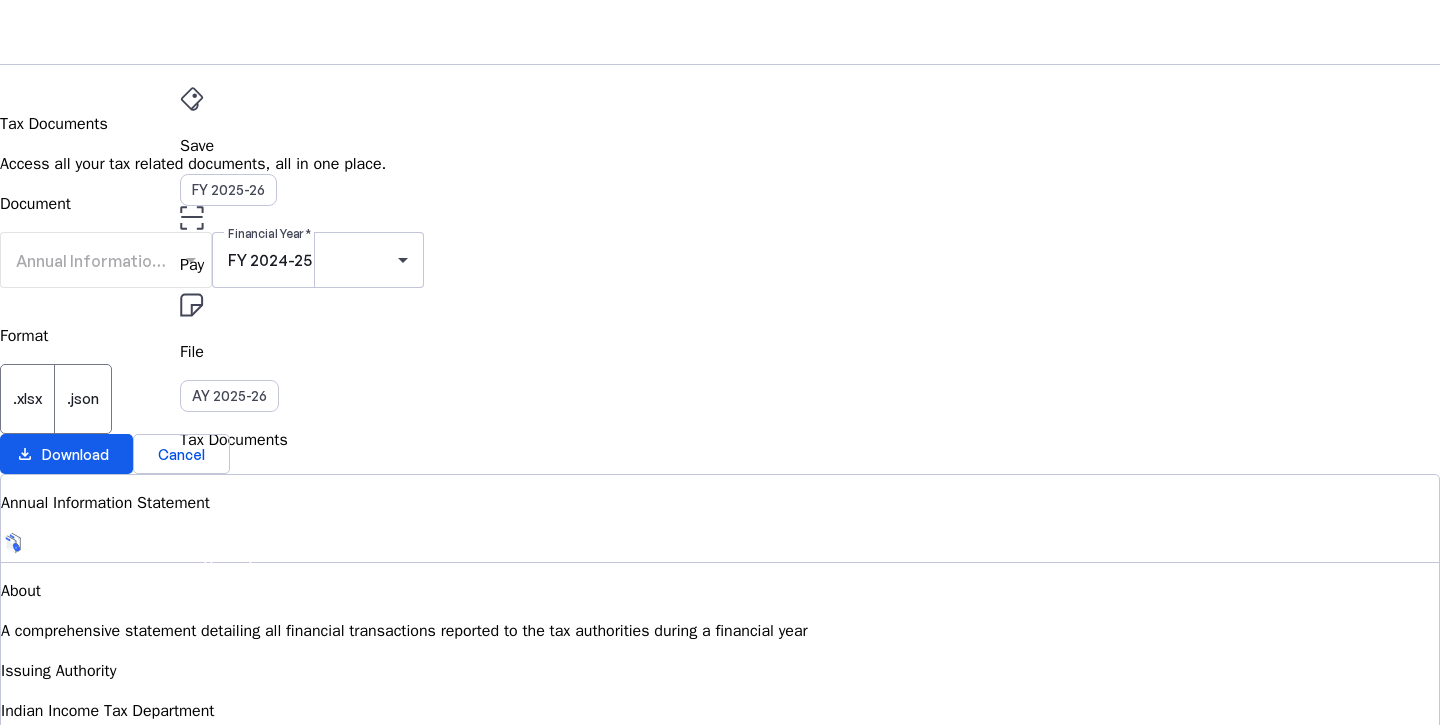 click on "Download" at bounding box center (75, 454) 